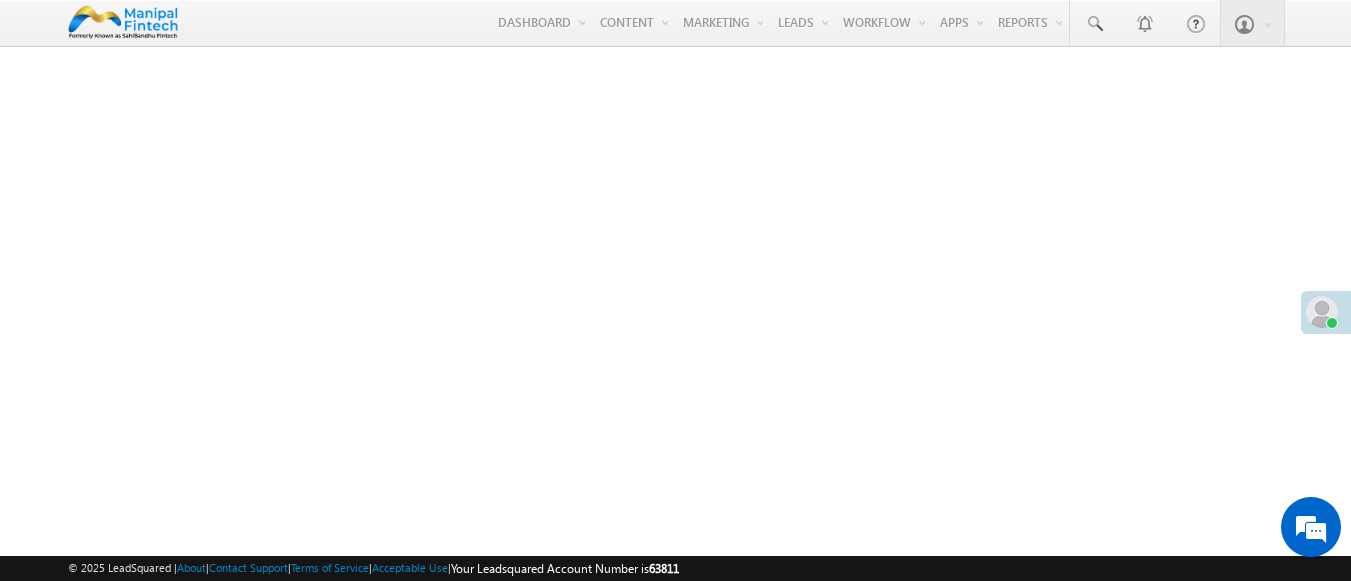 scroll, scrollTop: 0, scrollLeft: 0, axis: both 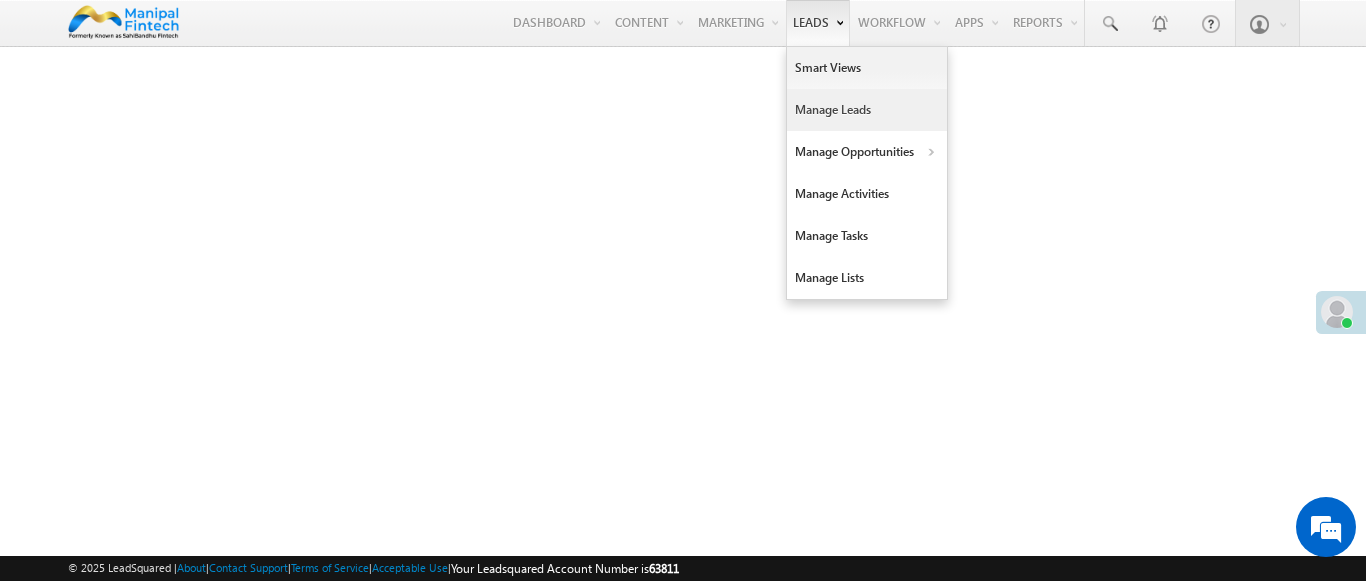 click on "Manage Leads" at bounding box center (867, 110) 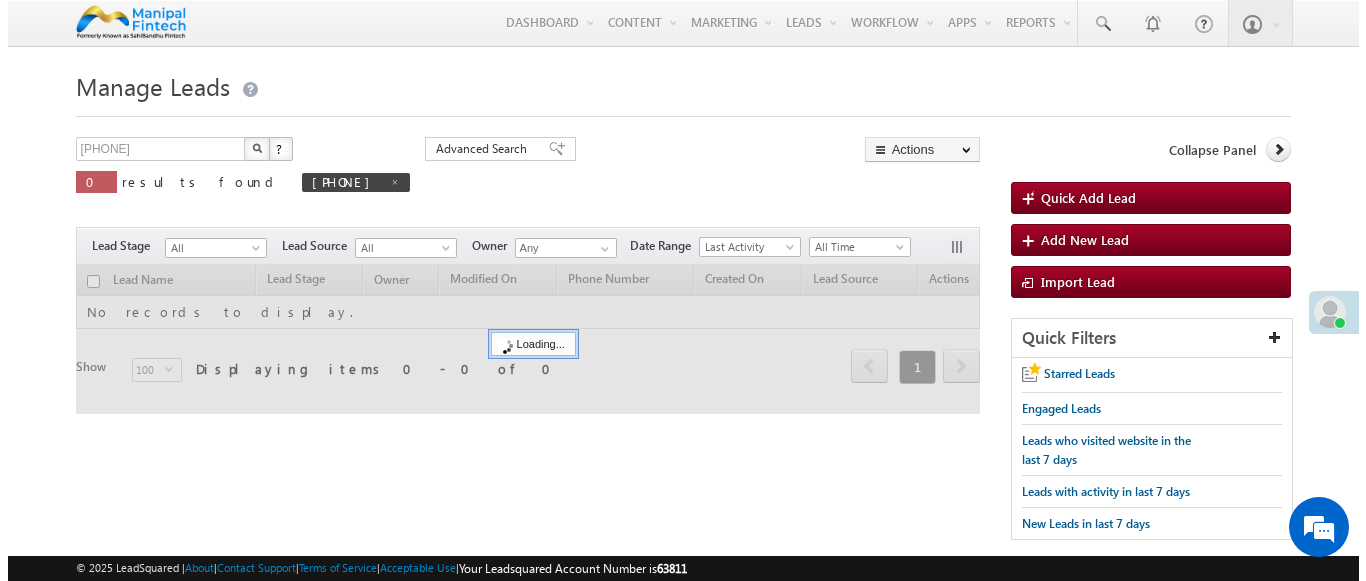 scroll, scrollTop: 0, scrollLeft: 0, axis: both 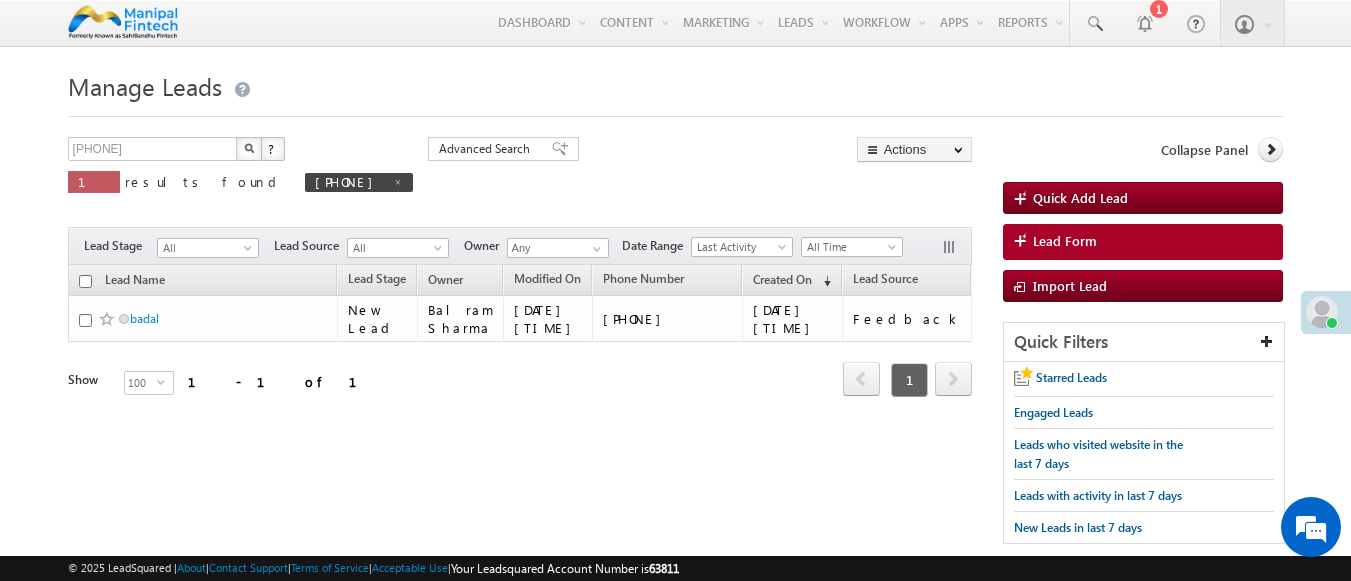 click on "Lead Form" at bounding box center [1065, 241] 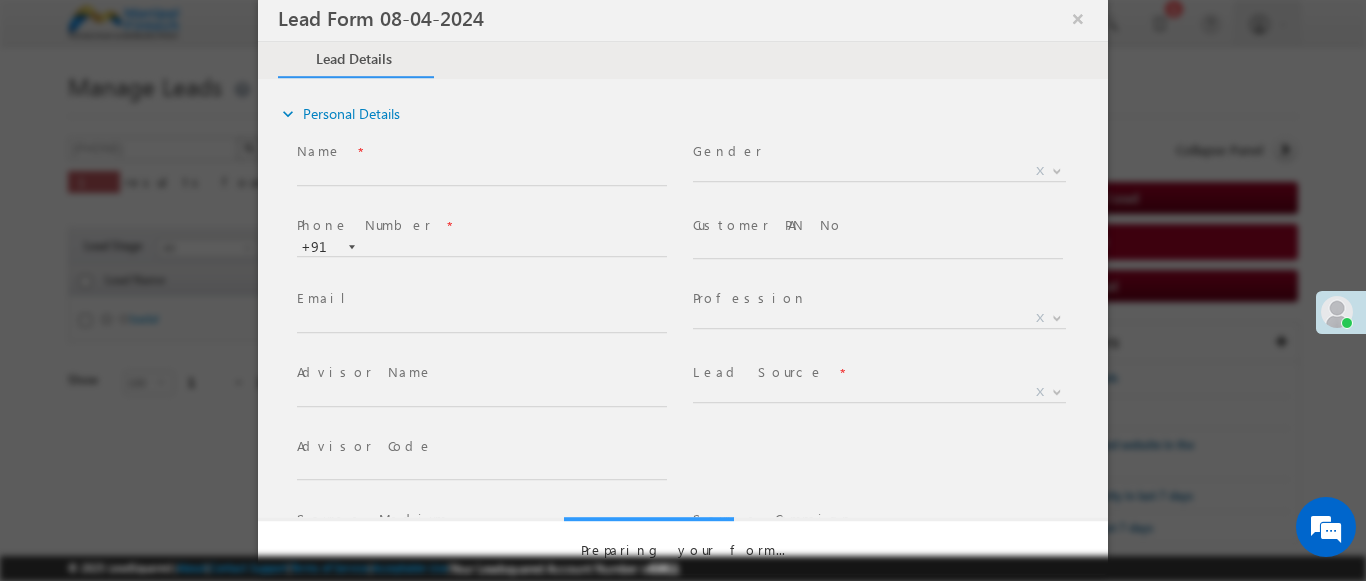 scroll, scrollTop: 0, scrollLeft: 0, axis: both 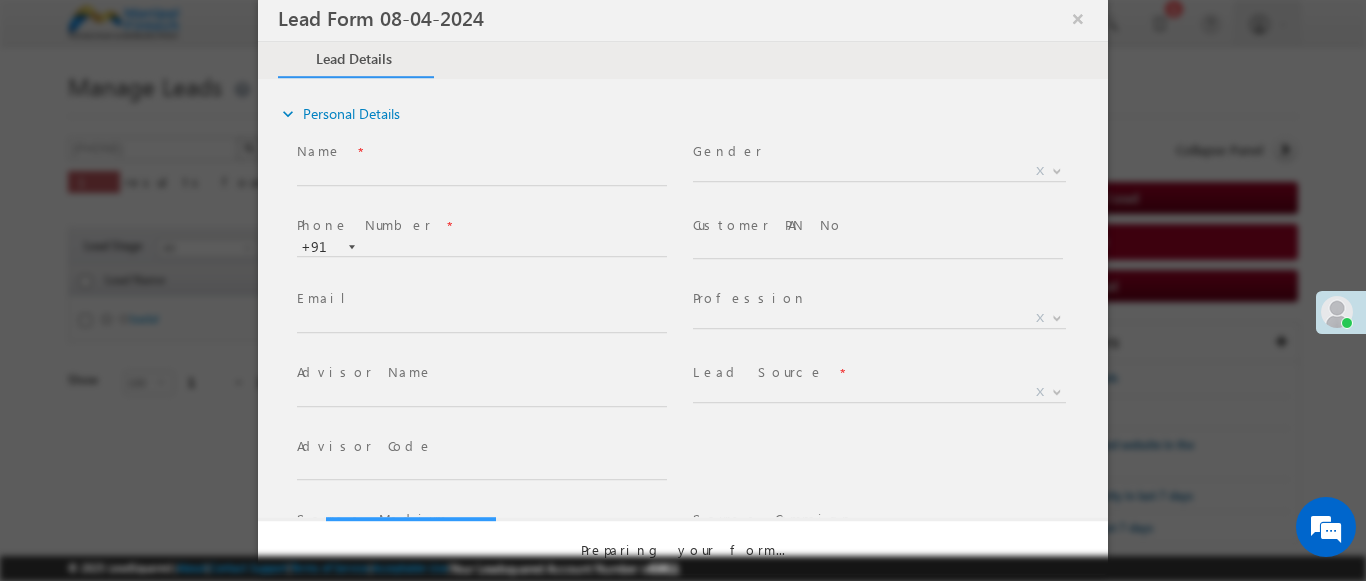 select on "Open" 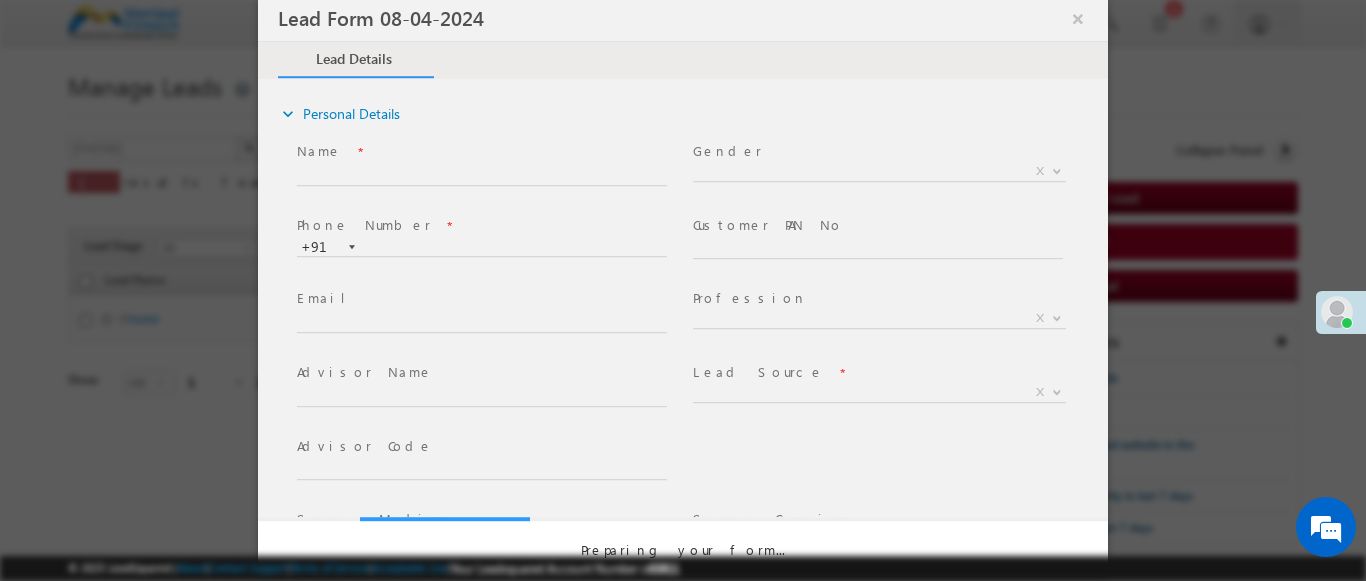 select on "Prospecting" 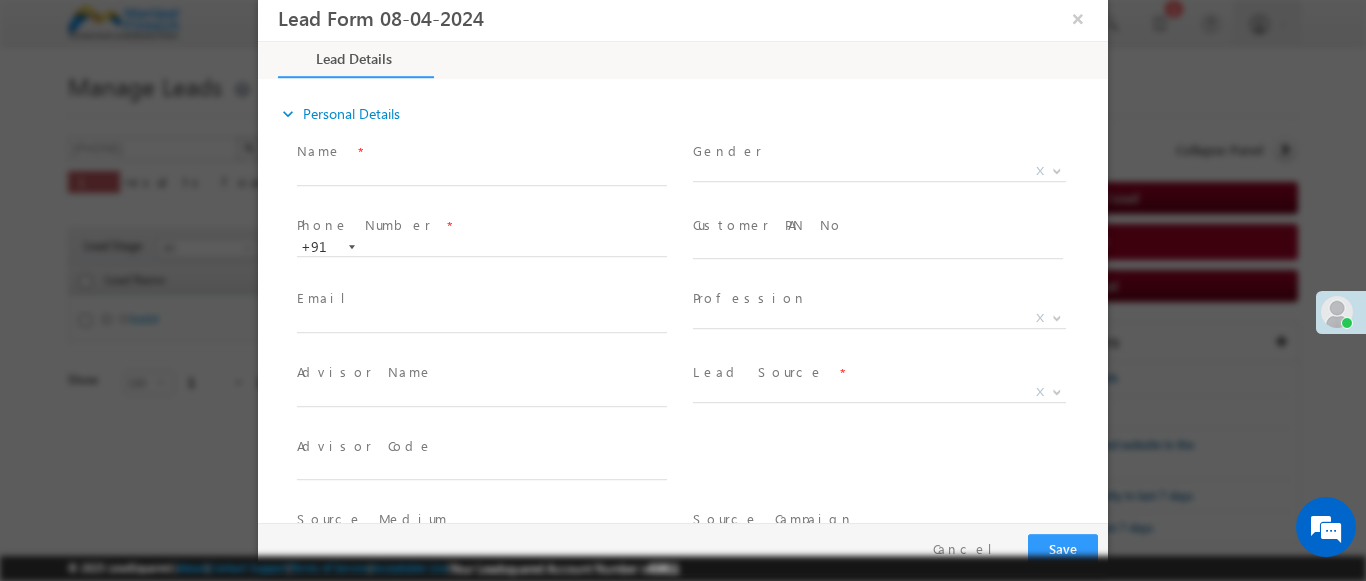type on "[DATE] [TIME]" 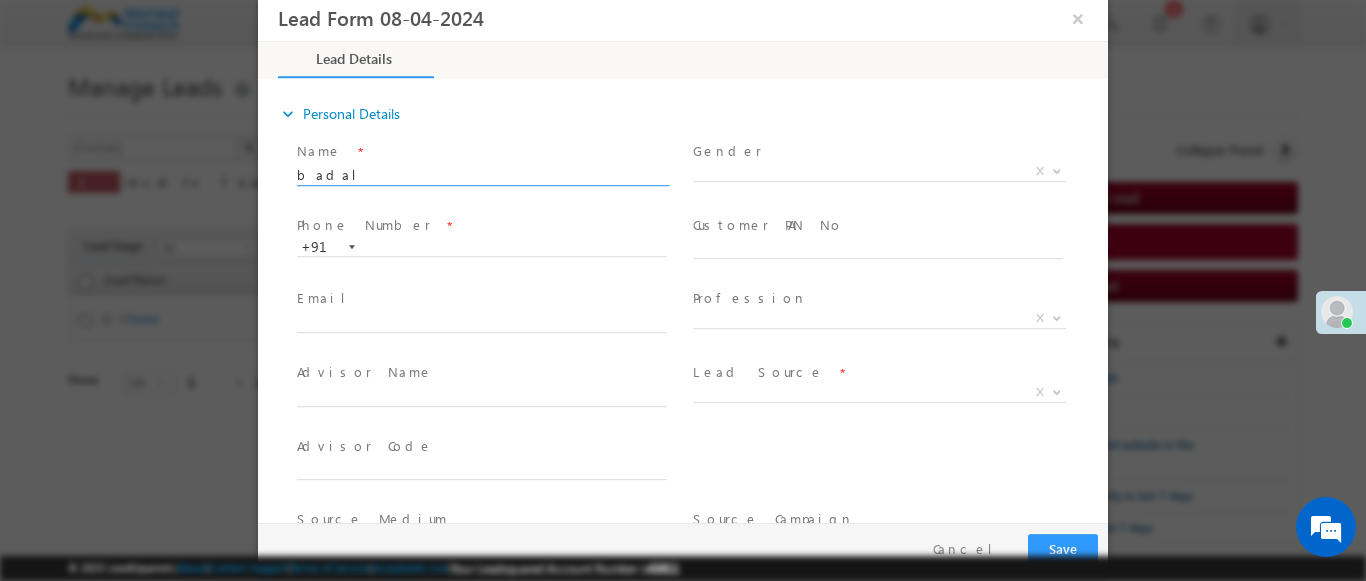 type on "badal" 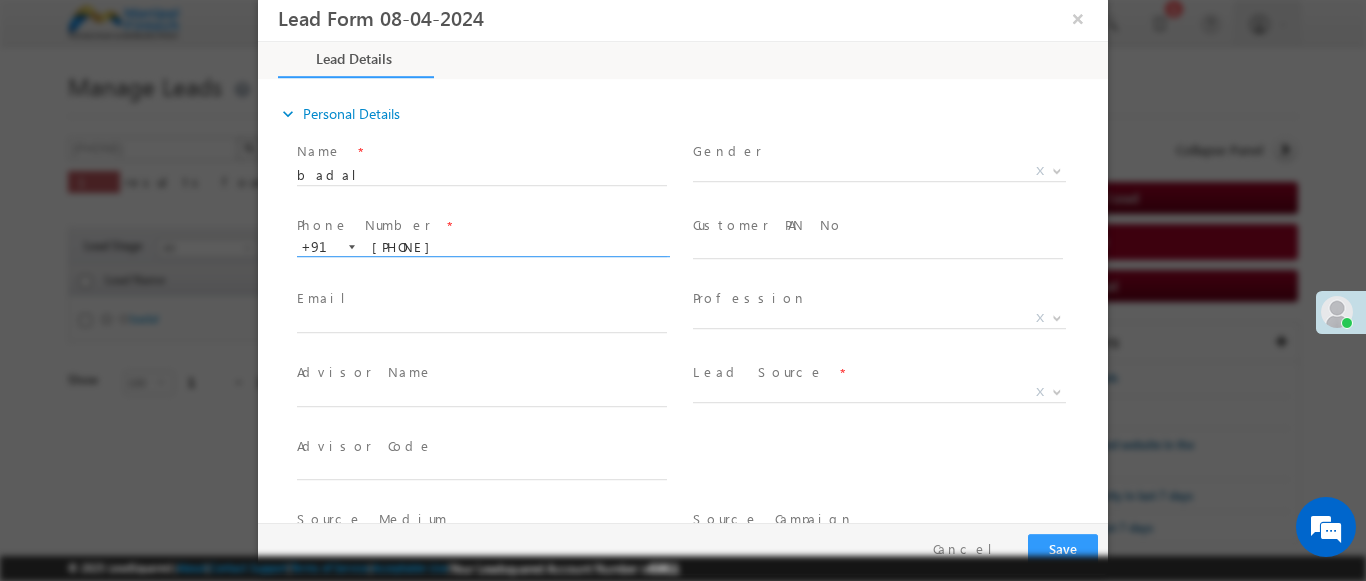 type on "[PHONE]" 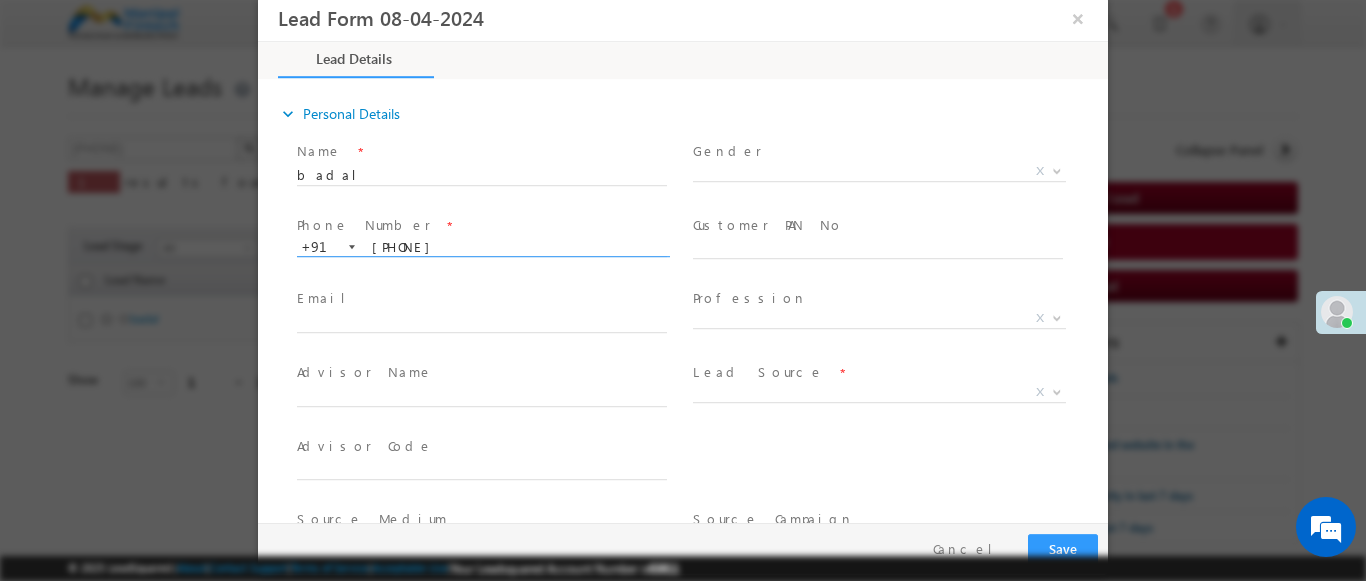 click at bounding box center [1057, 391] 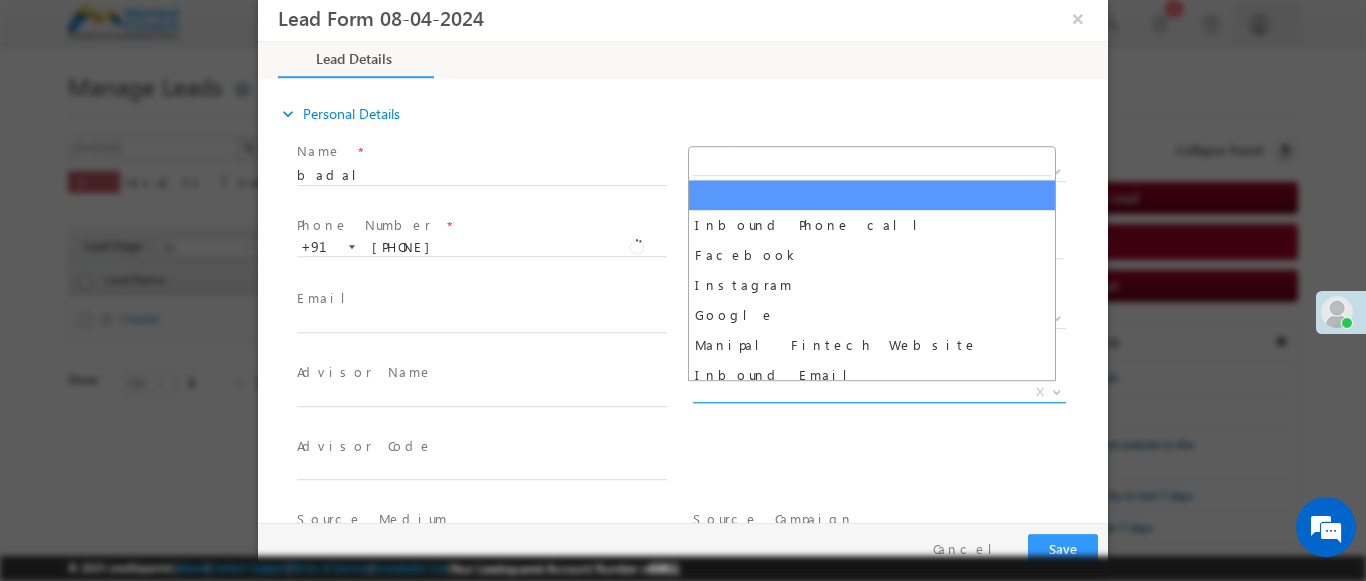 scroll, scrollTop: 1570, scrollLeft: 0, axis: vertical 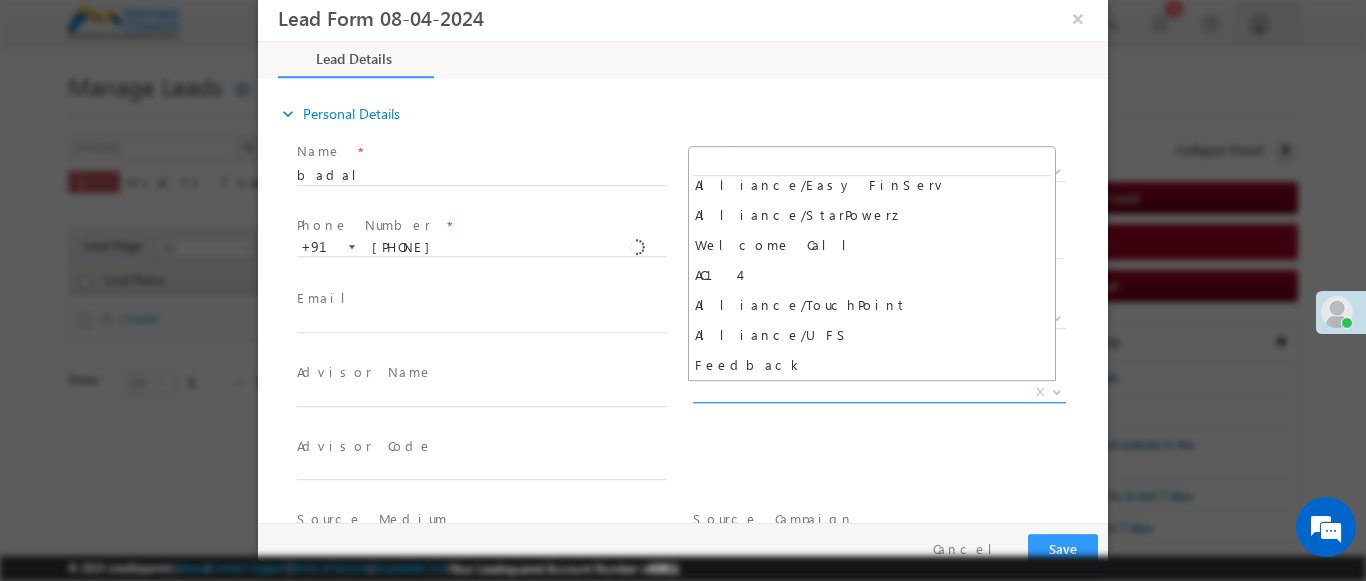 select on "Feedback" 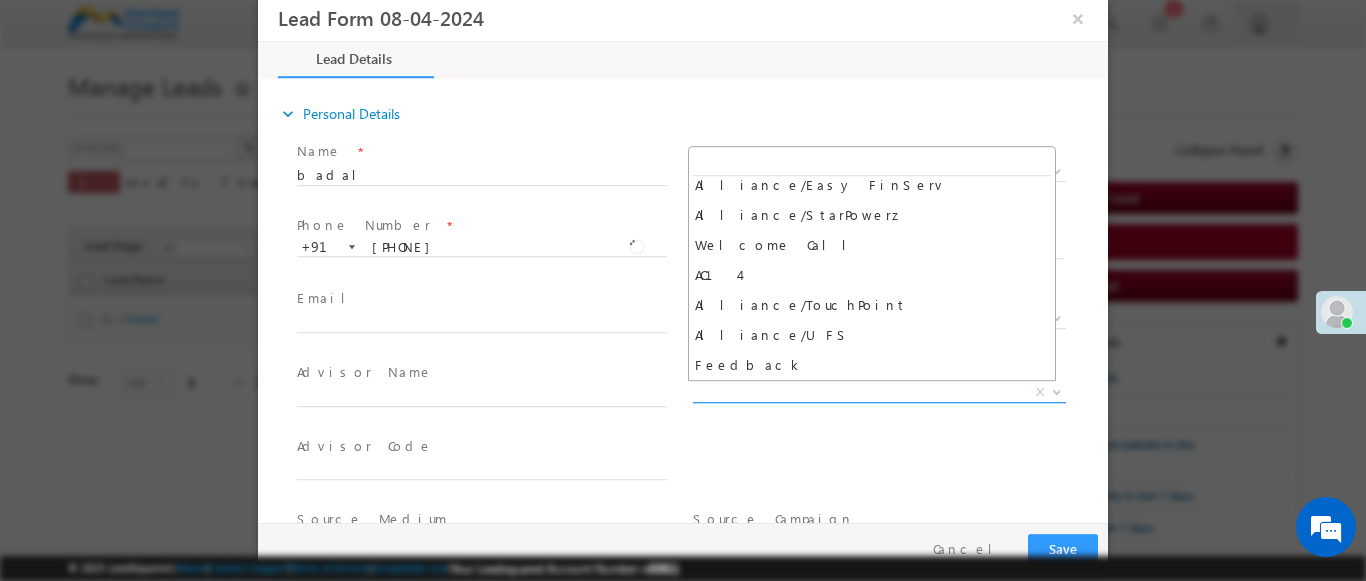 type on "badal- Feedback" 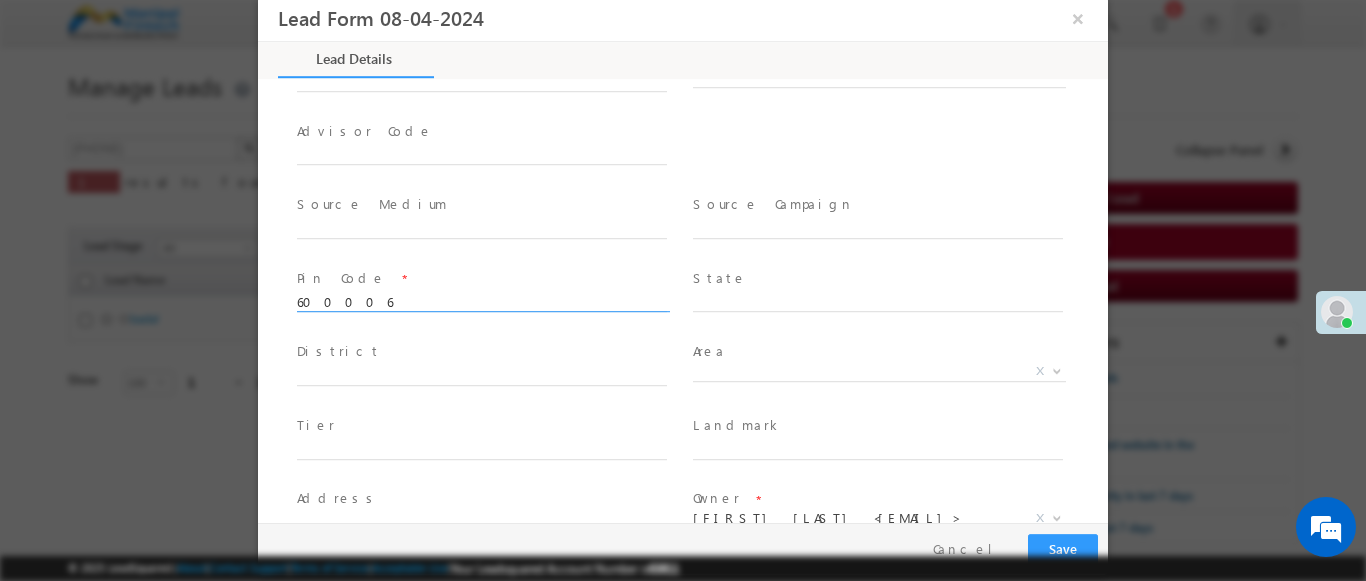scroll, scrollTop: 886, scrollLeft: 0, axis: vertical 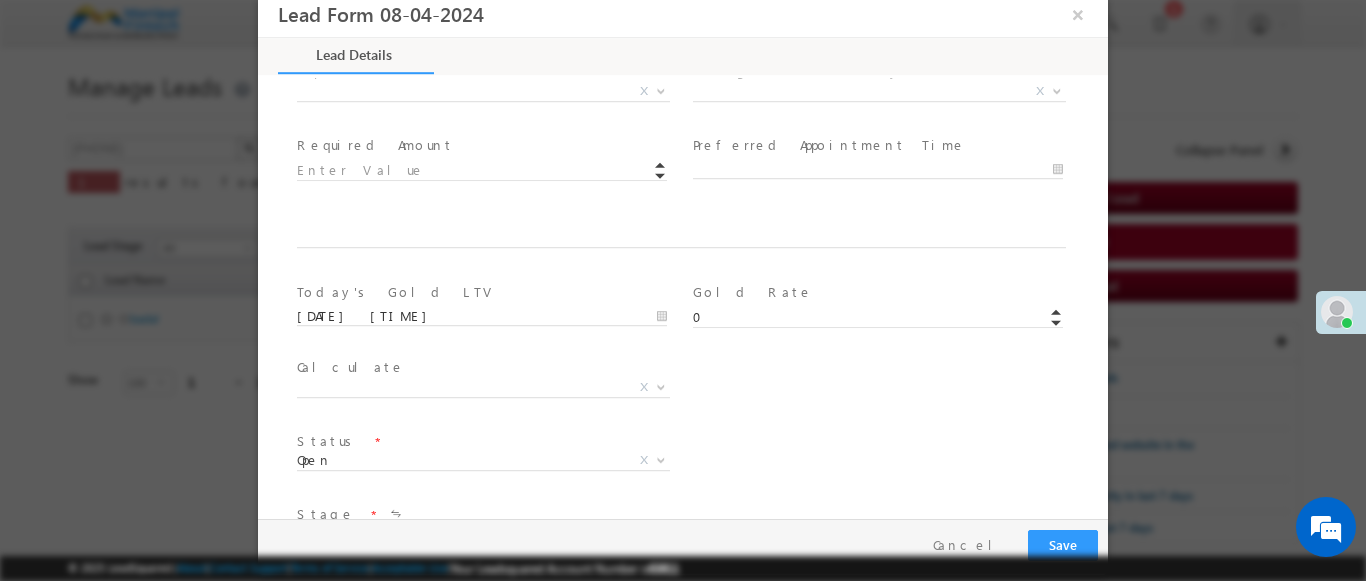 type on "600006" 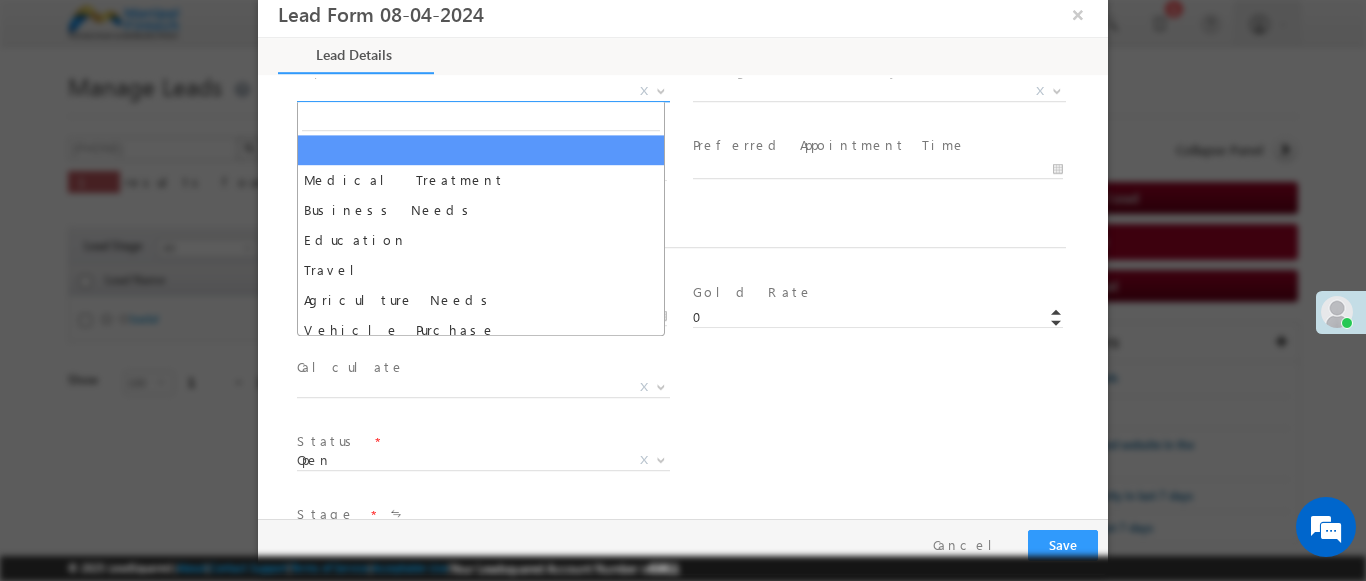 select on "Medical Treatment" 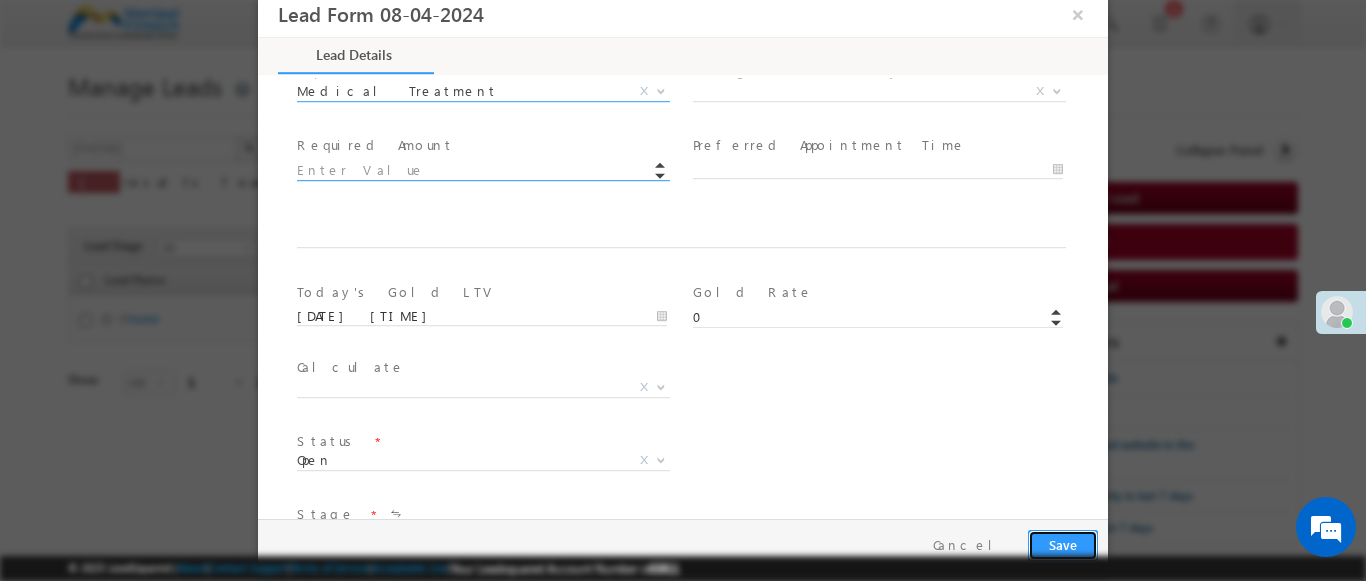 click on "Save" at bounding box center [1063, 545] 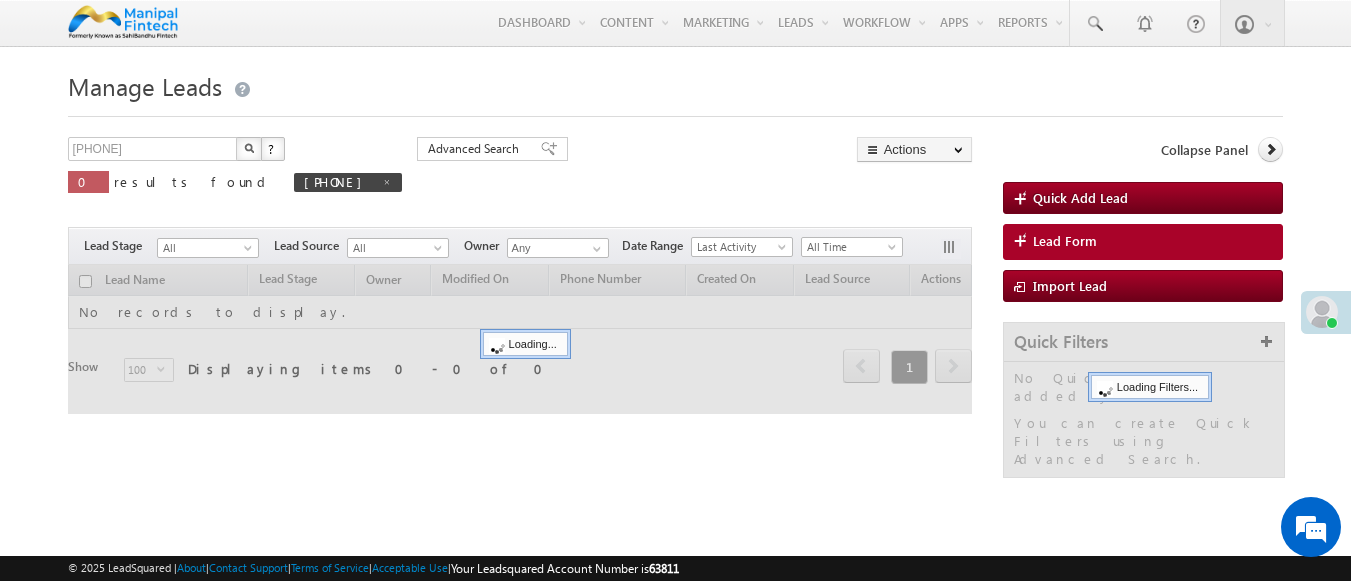 scroll, scrollTop: 0, scrollLeft: 0, axis: both 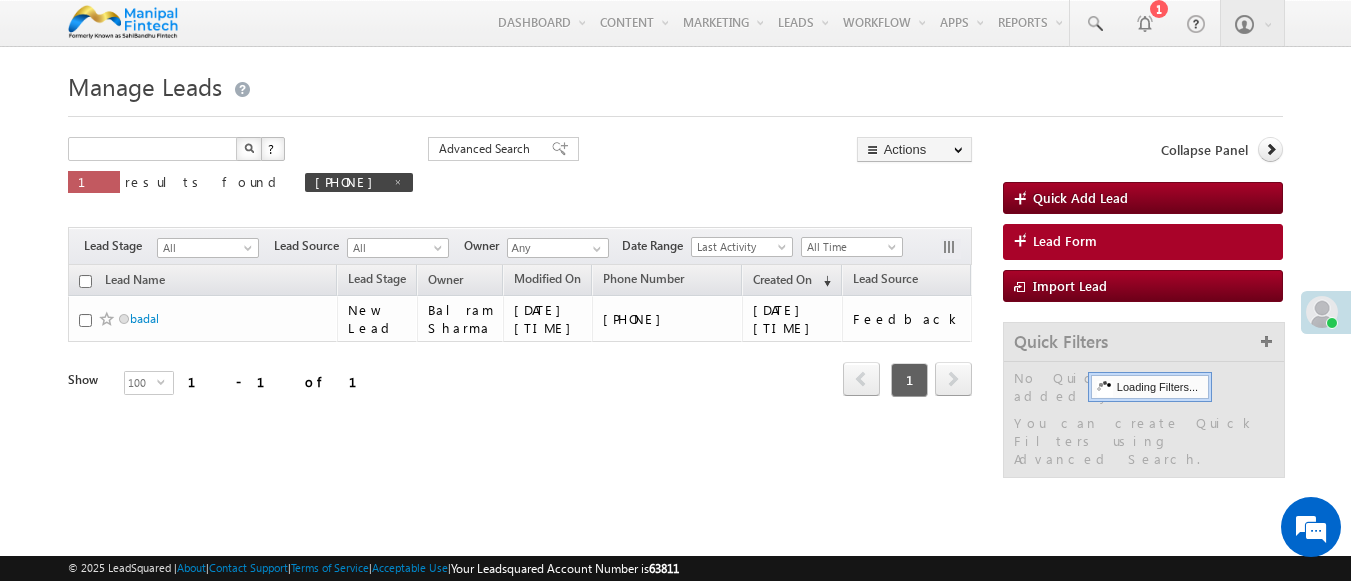 type on "Search Leads" 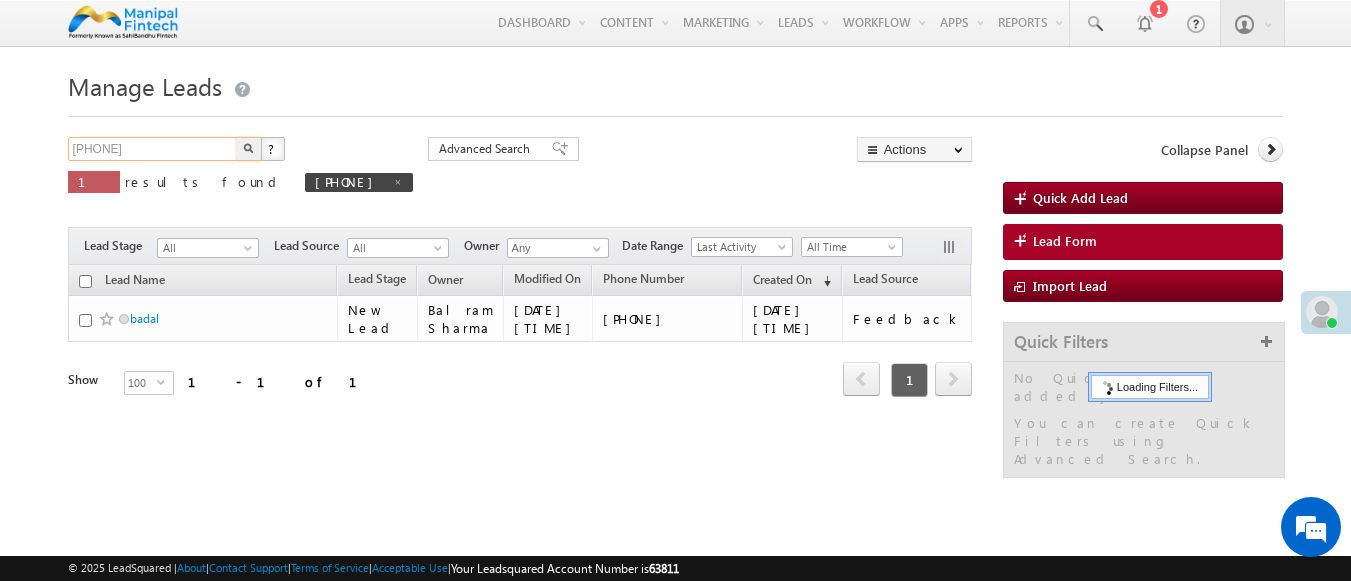 type on "9568092078" 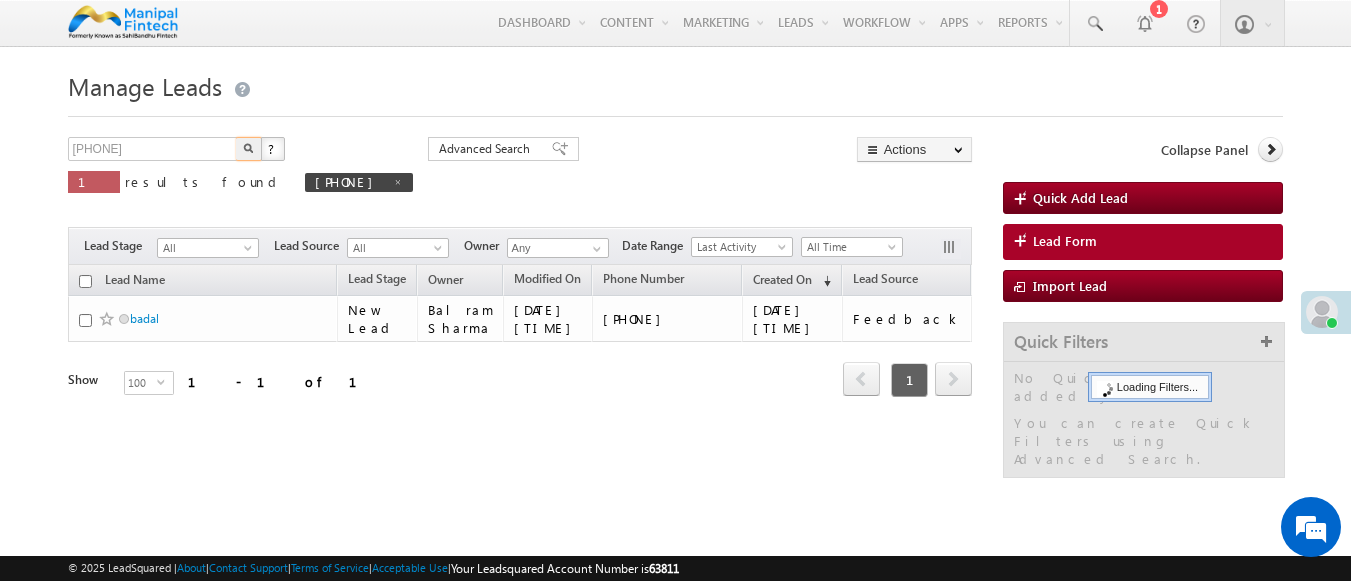 click at bounding box center (248, 148) 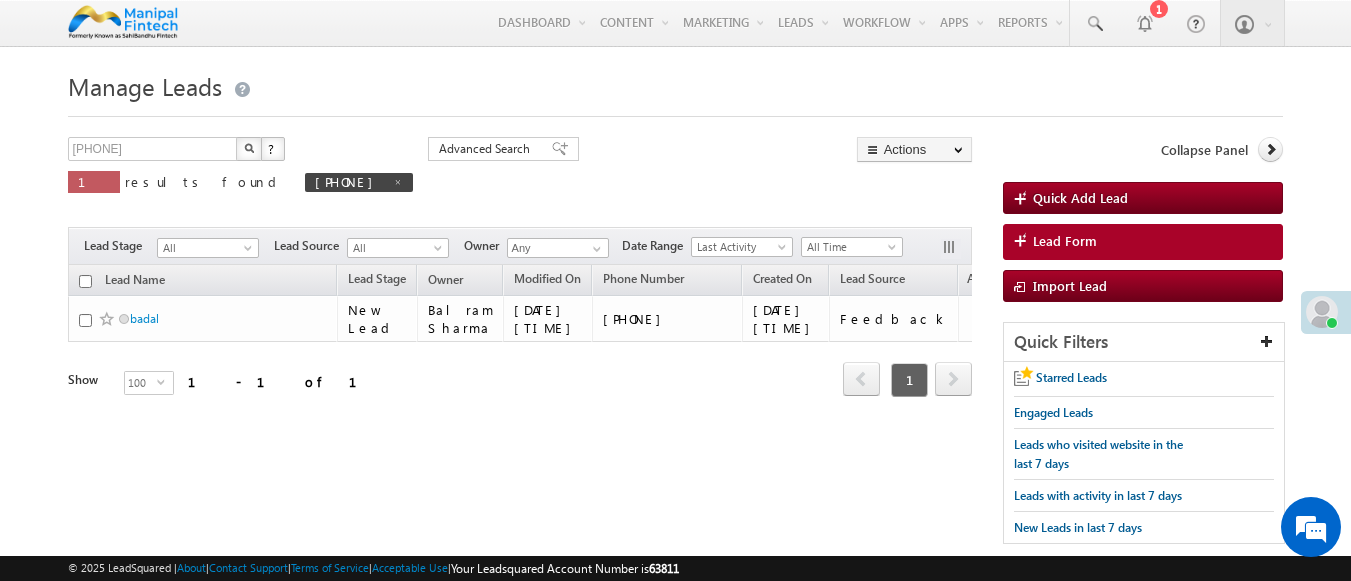 scroll, scrollTop: 0, scrollLeft: 0, axis: both 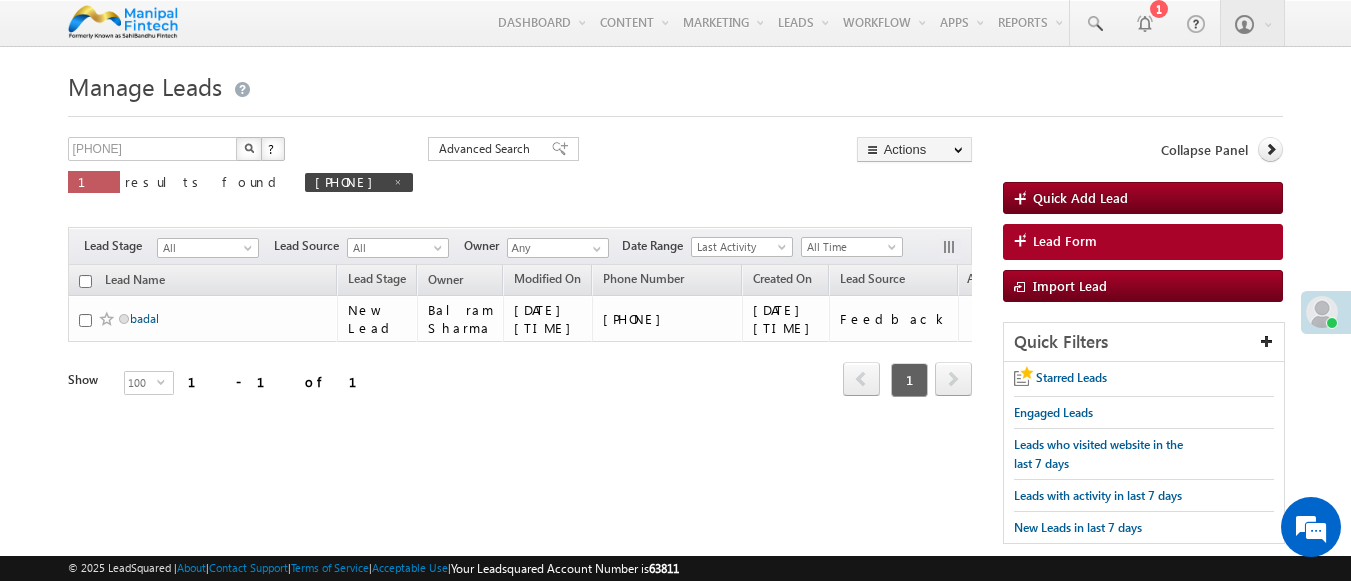 click on "badal" at bounding box center (144, 318) 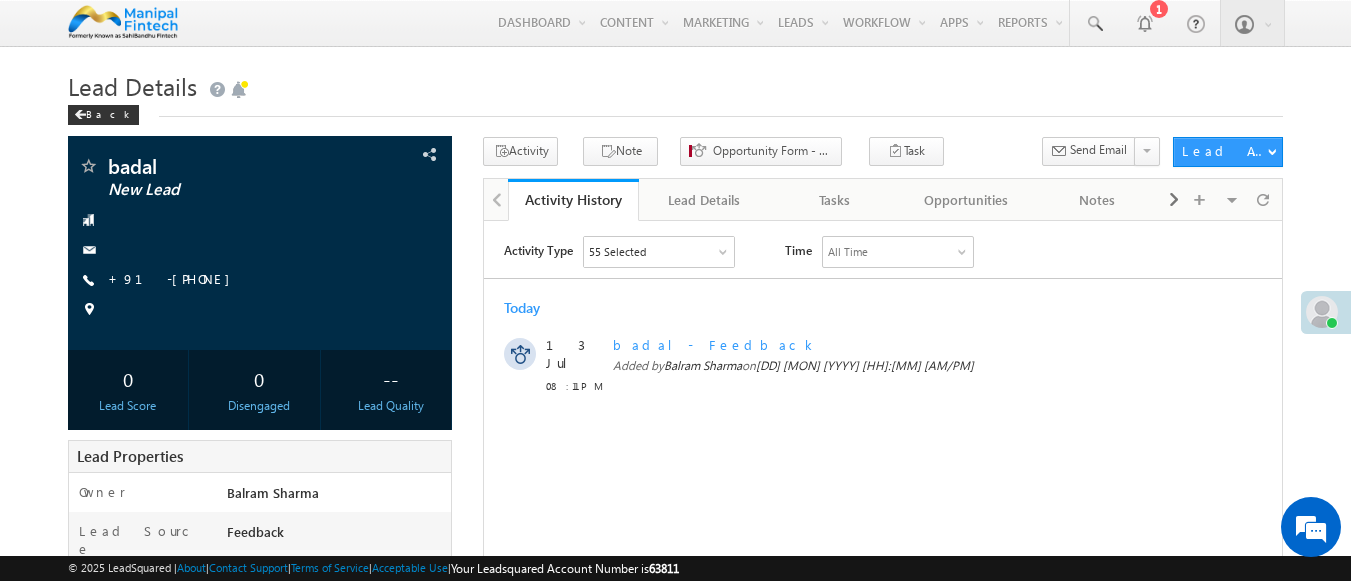 scroll, scrollTop: 0, scrollLeft: 0, axis: both 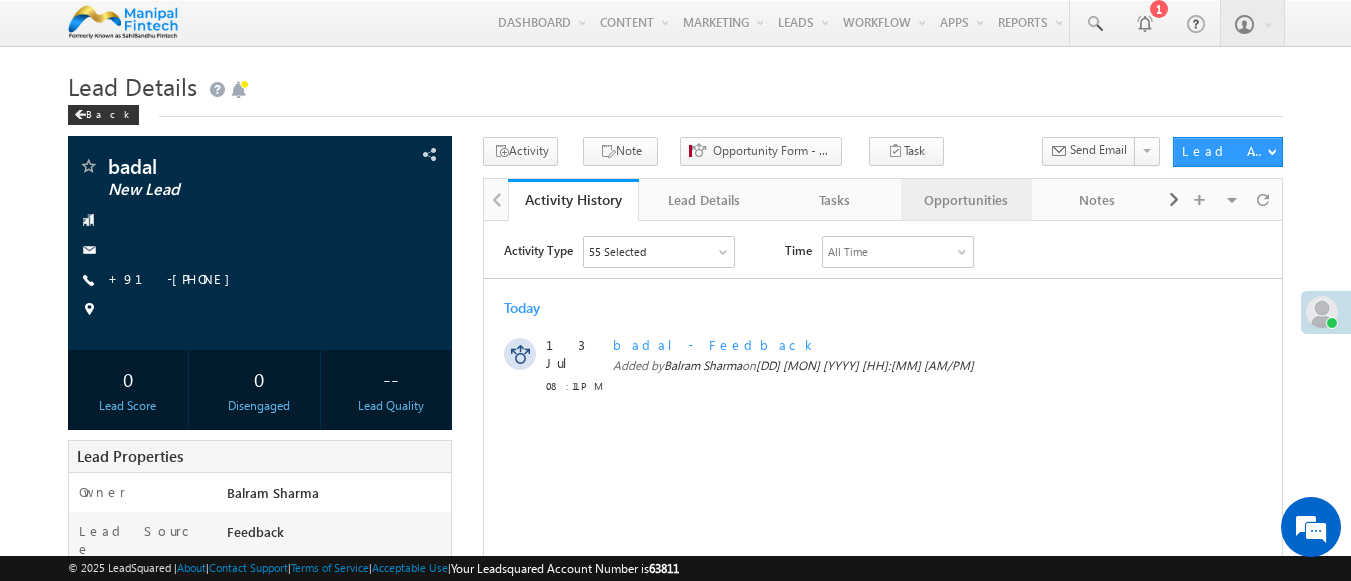 click on "Opportunities" at bounding box center (965, 200) 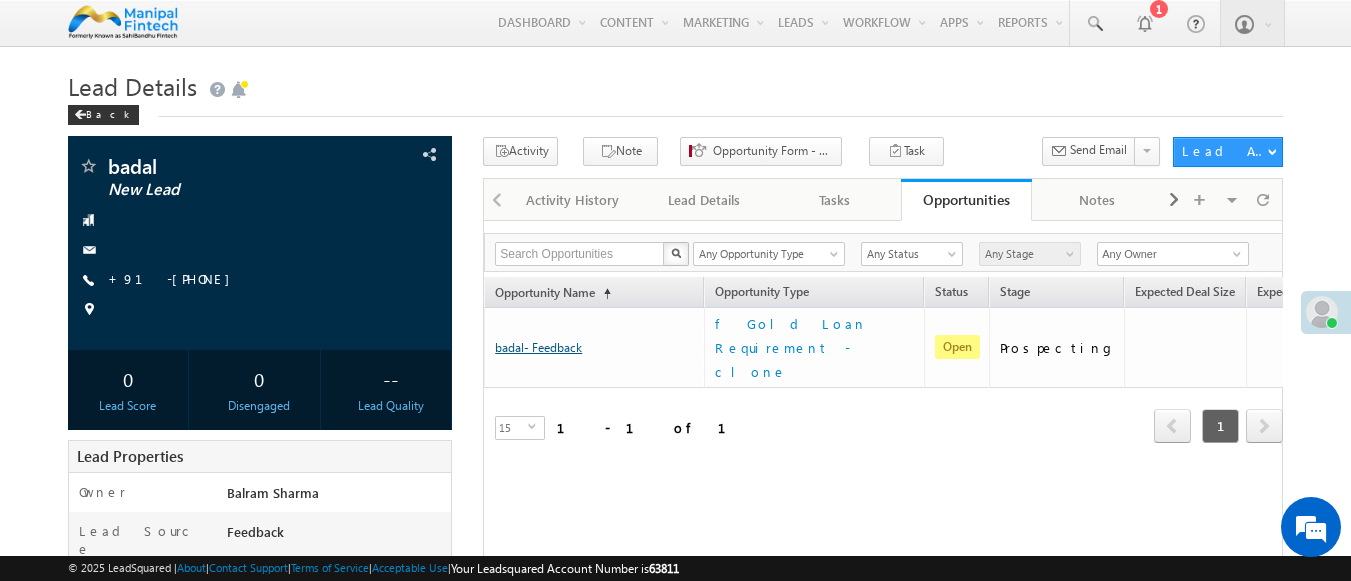 click on "badal- Feedback" at bounding box center [538, 347] 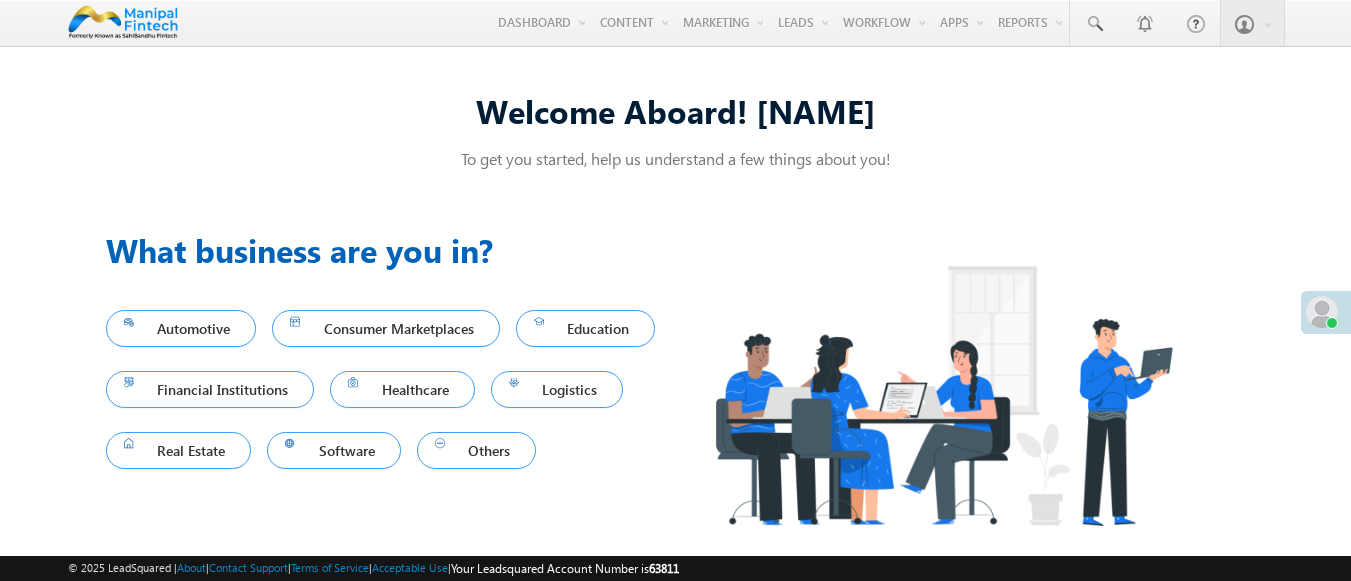 scroll, scrollTop: 0, scrollLeft: 0, axis: both 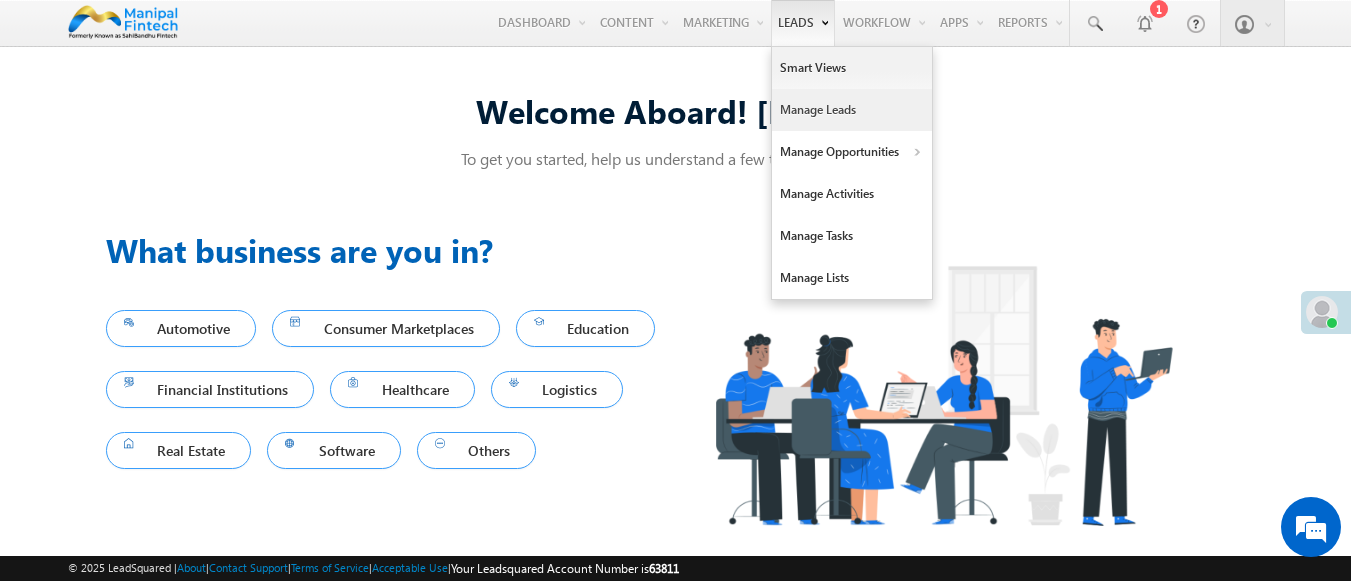 click on "Manage Leads" at bounding box center [852, 110] 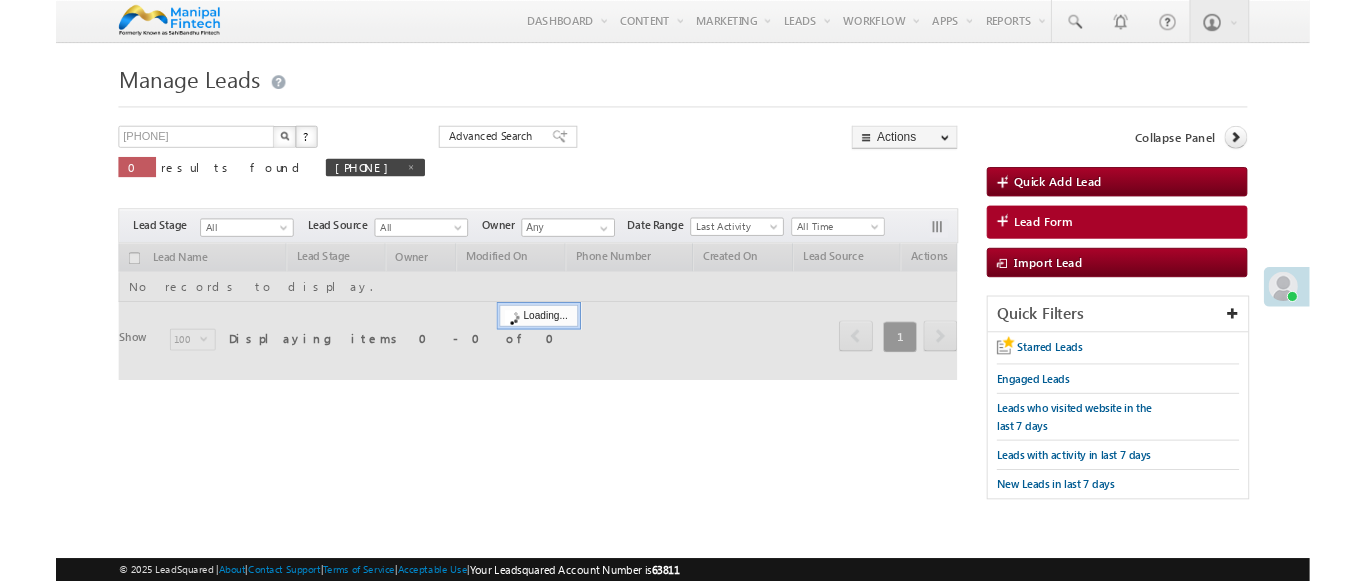 scroll, scrollTop: 0, scrollLeft: 0, axis: both 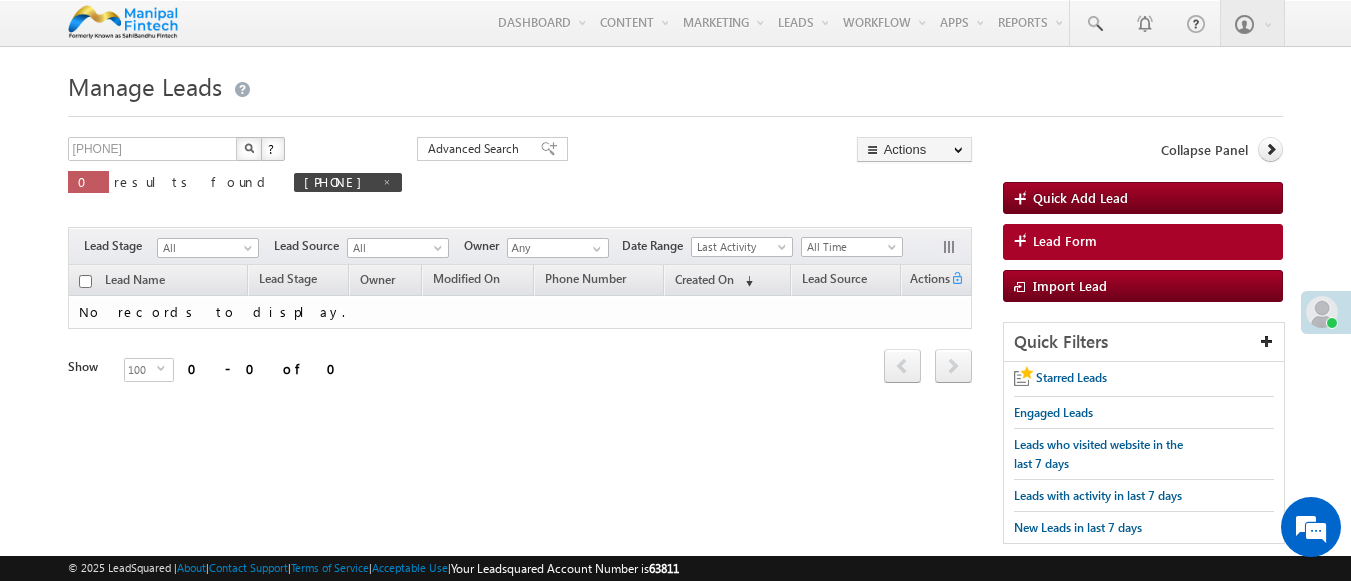 click on "Lead Form" at bounding box center (1065, 241) 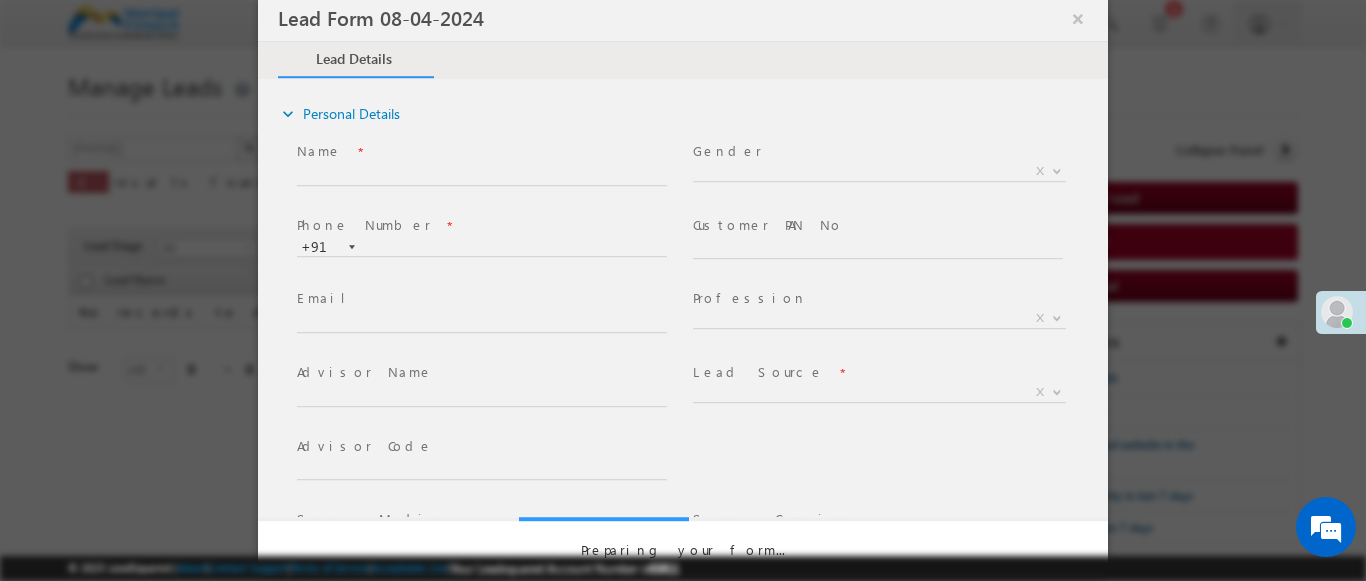 select on "Open" 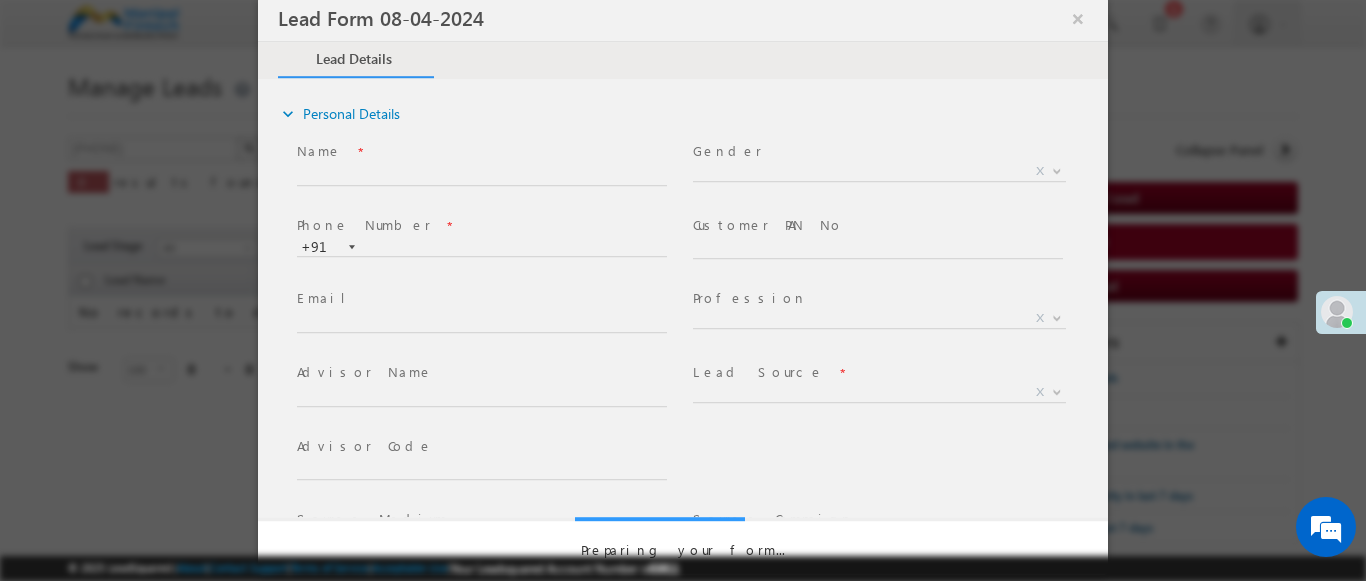 scroll, scrollTop: 0, scrollLeft: 0, axis: both 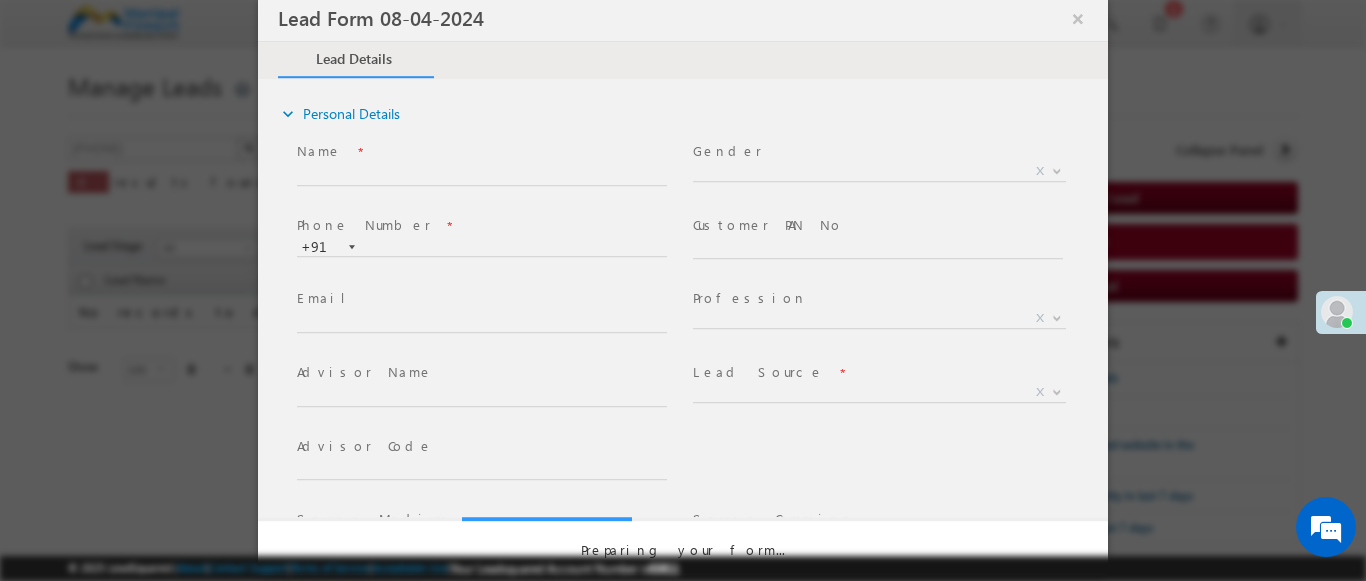 select on "Prospecting" 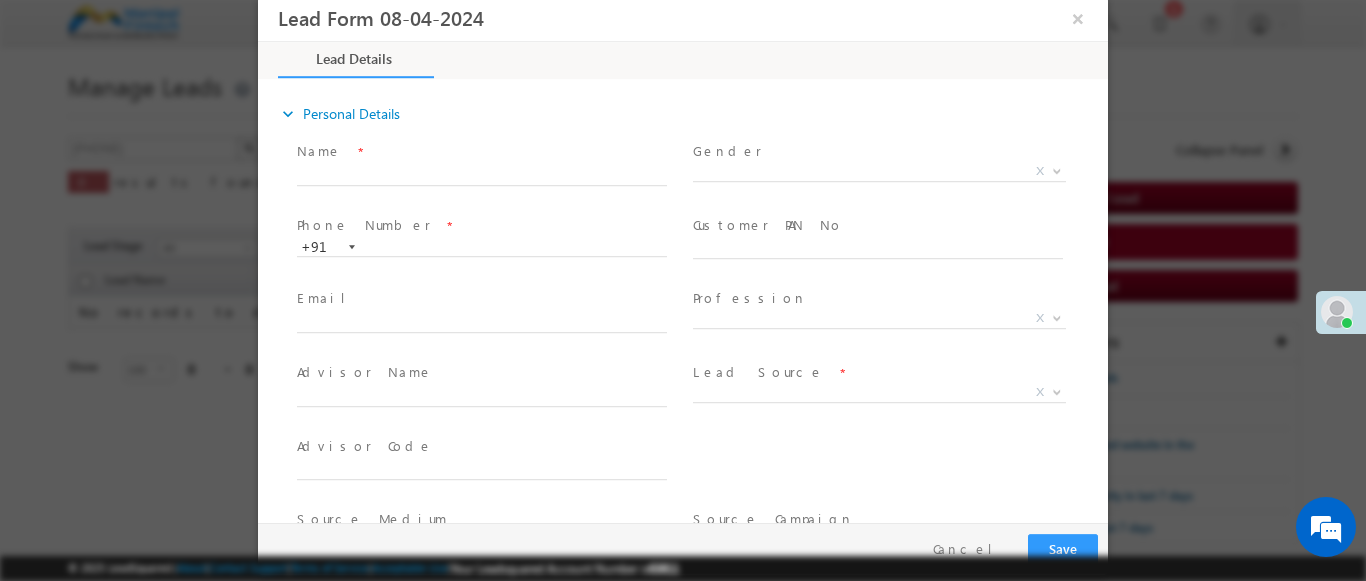 type on "07/13/25 8:13 PM" 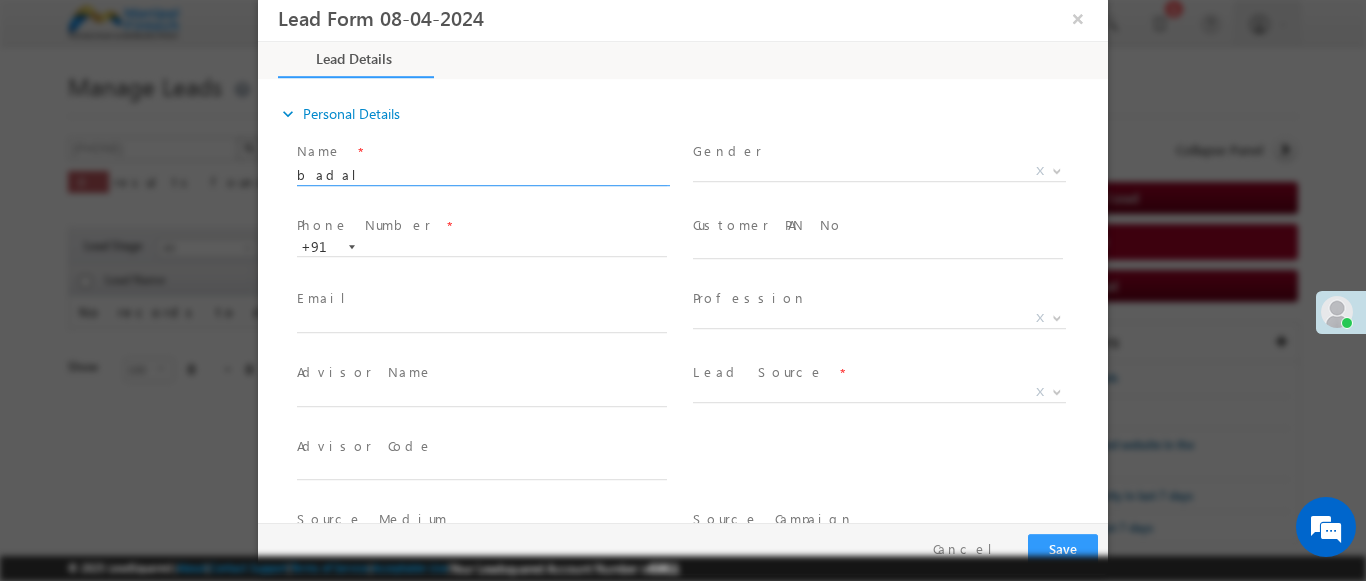 type on "badal" 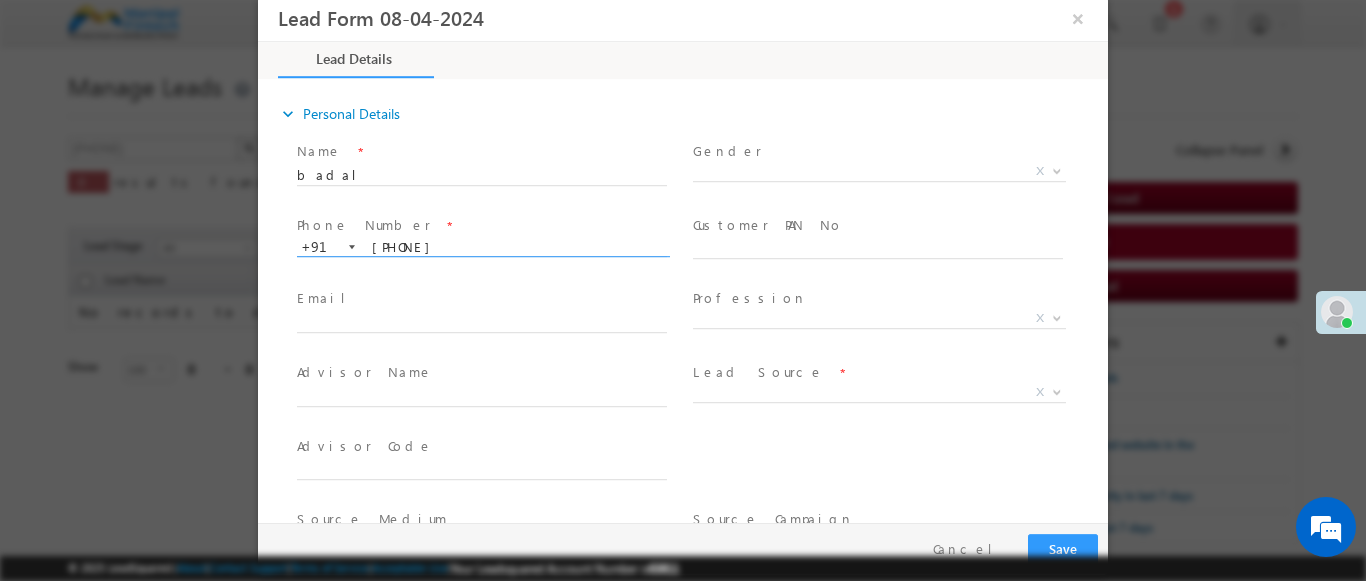 type on "9925289041" 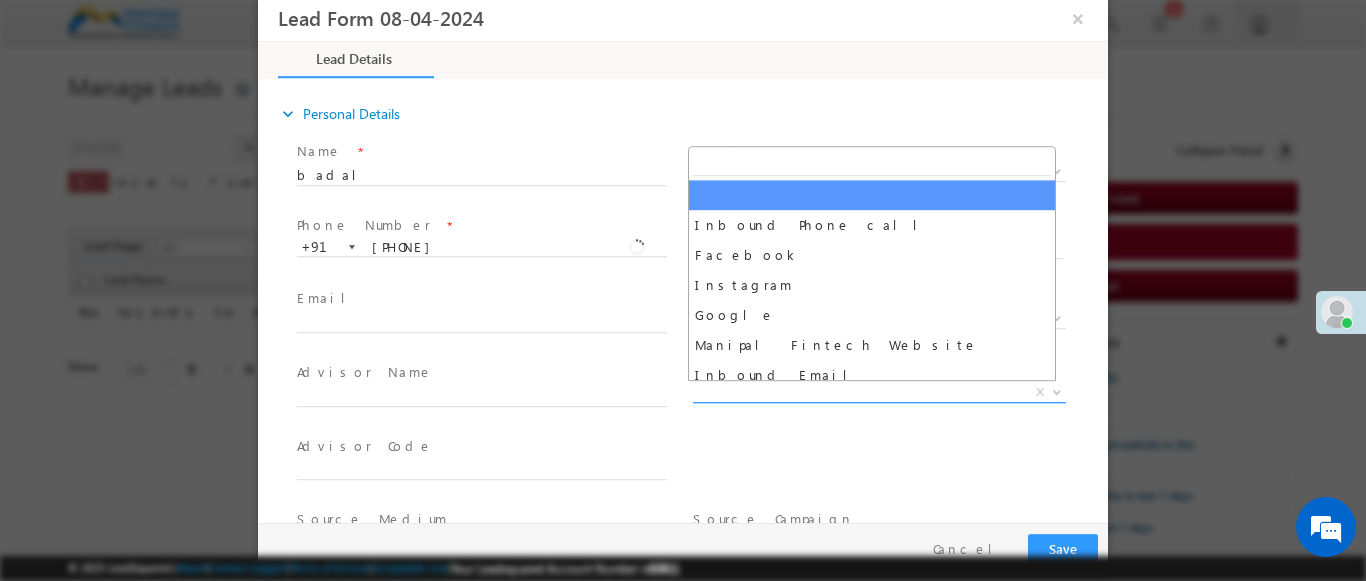 scroll, scrollTop: 1570, scrollLeft: 0, axis: vertical 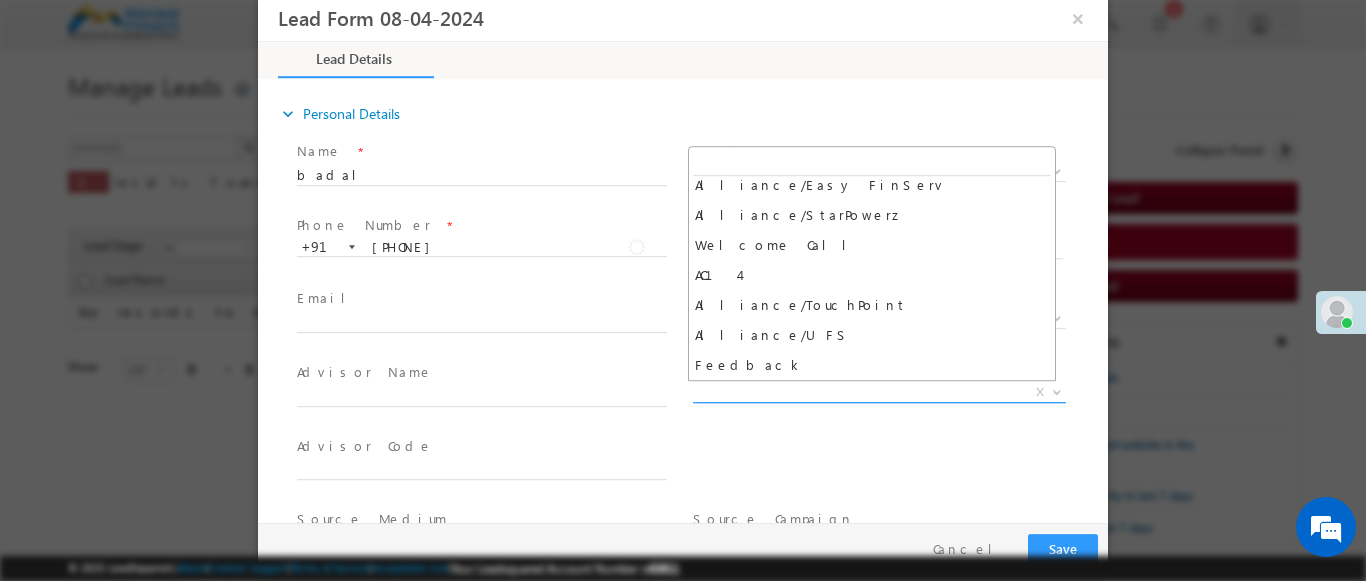 select on "Feedback" 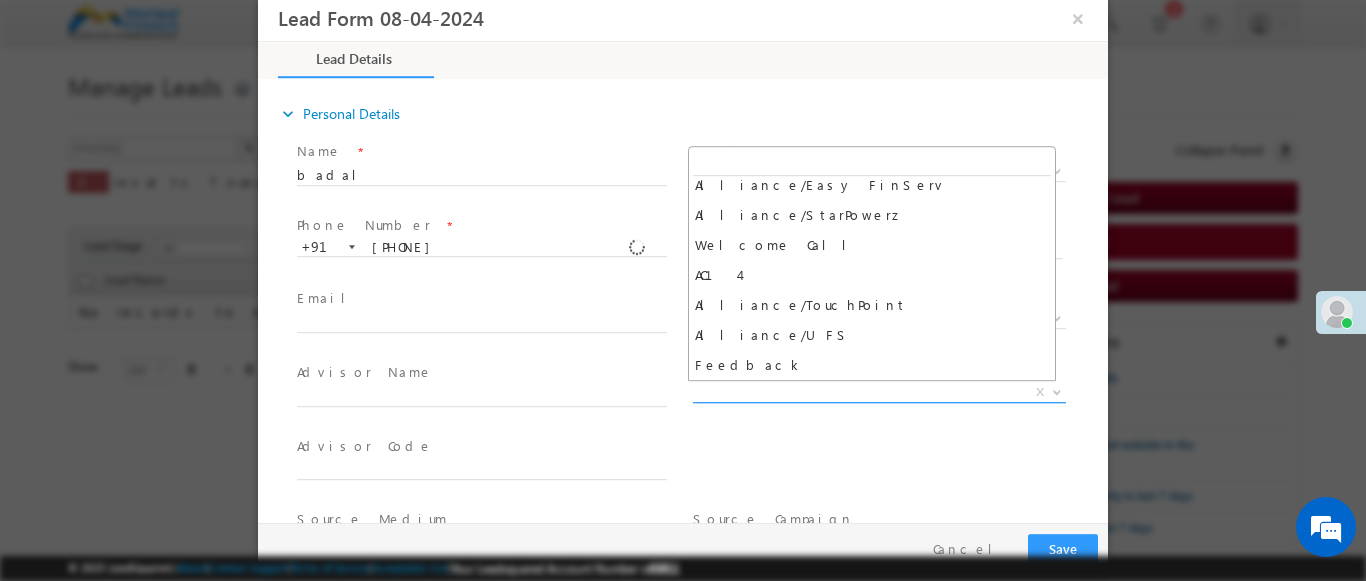 type on "badal- Feedback" 